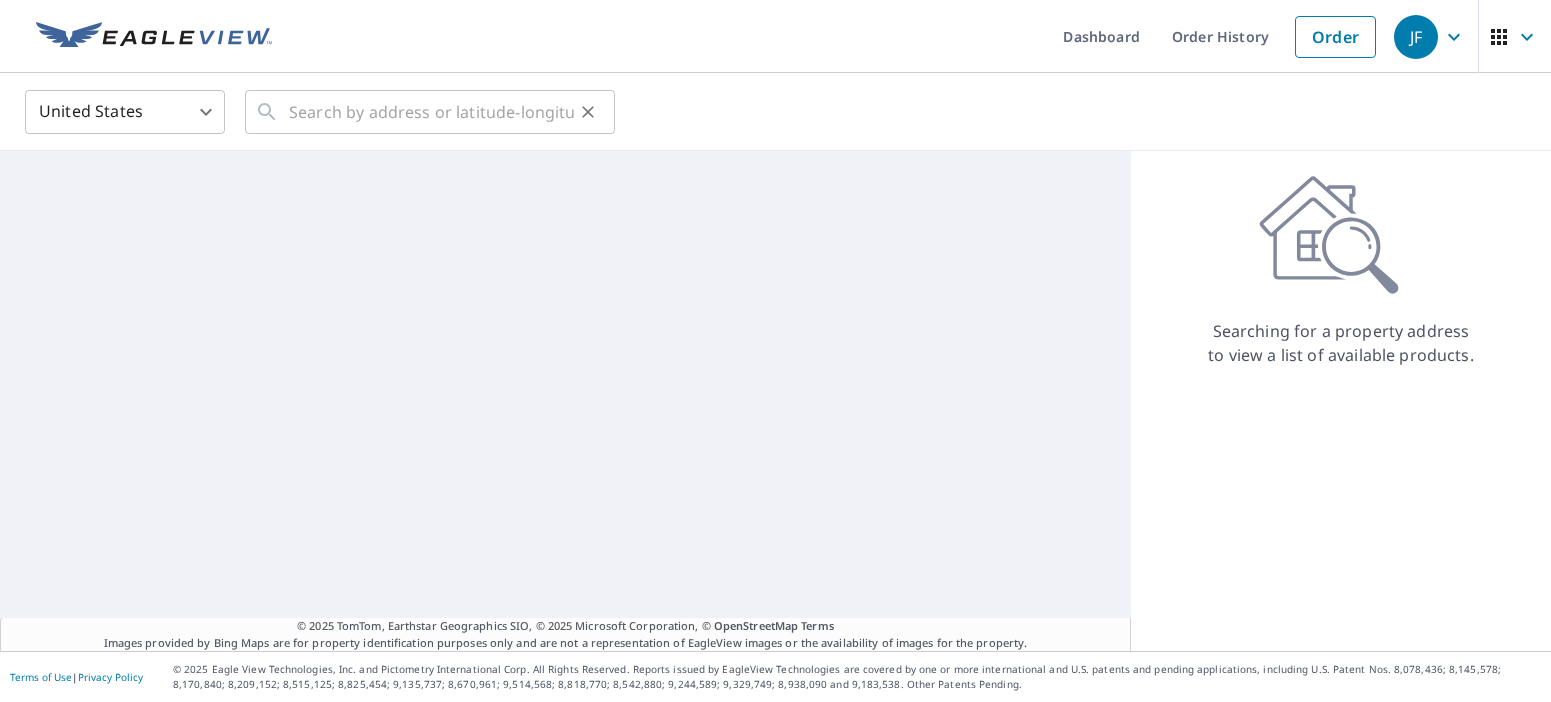 scroll, scrollTop: 0, scrollLeft: 0, axis: both 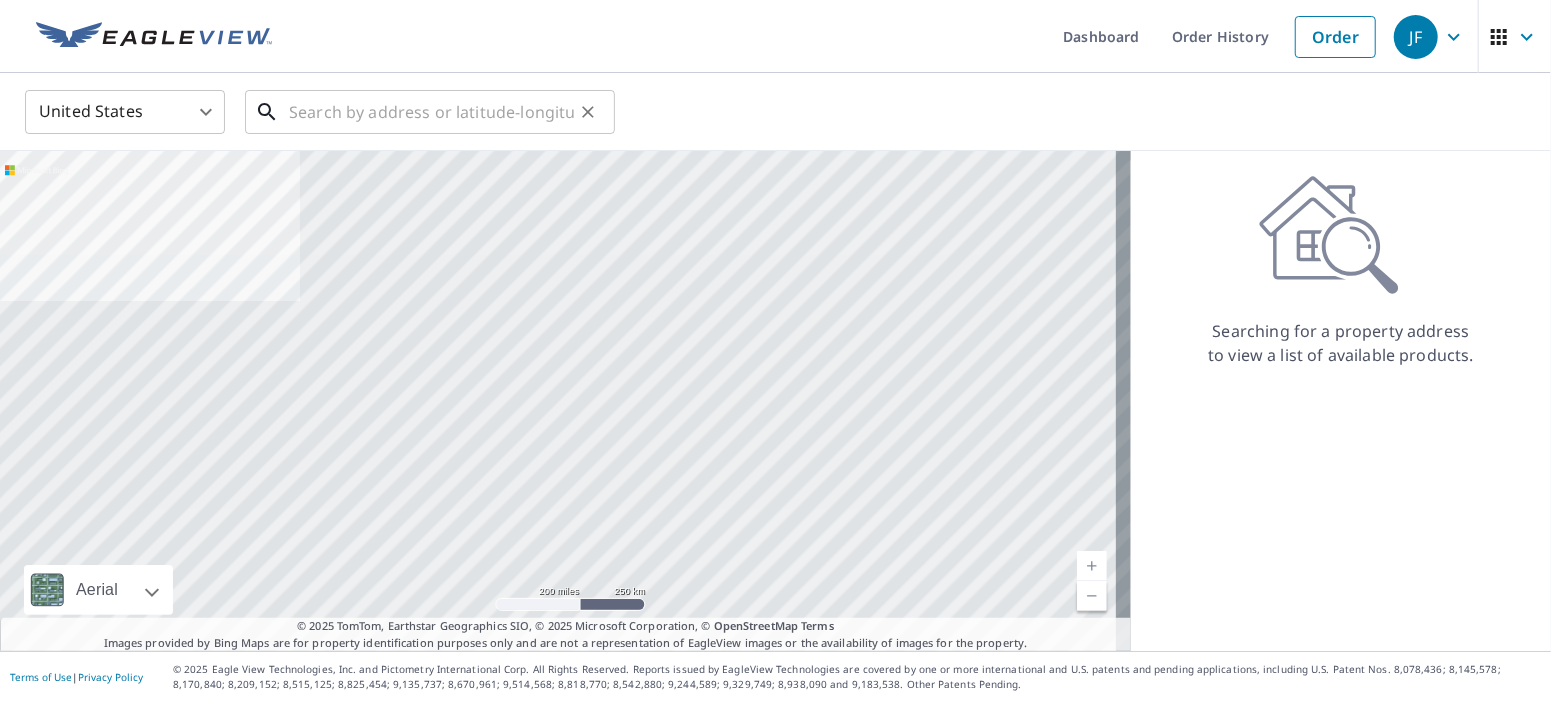 click at bounding box center (431, 112) 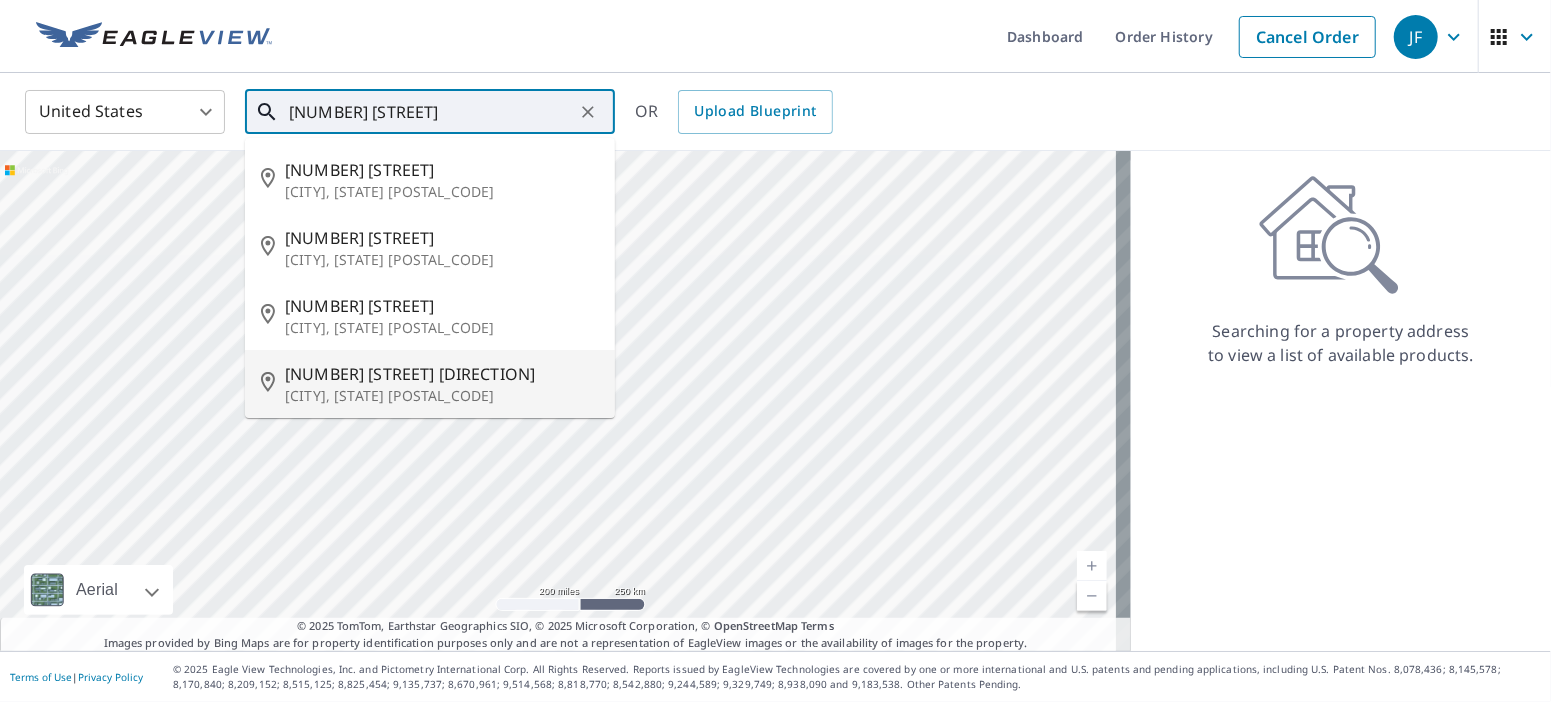 click on "[NUMBER] [STREET] [DIRECTION]" at bounding box center [442, 374] 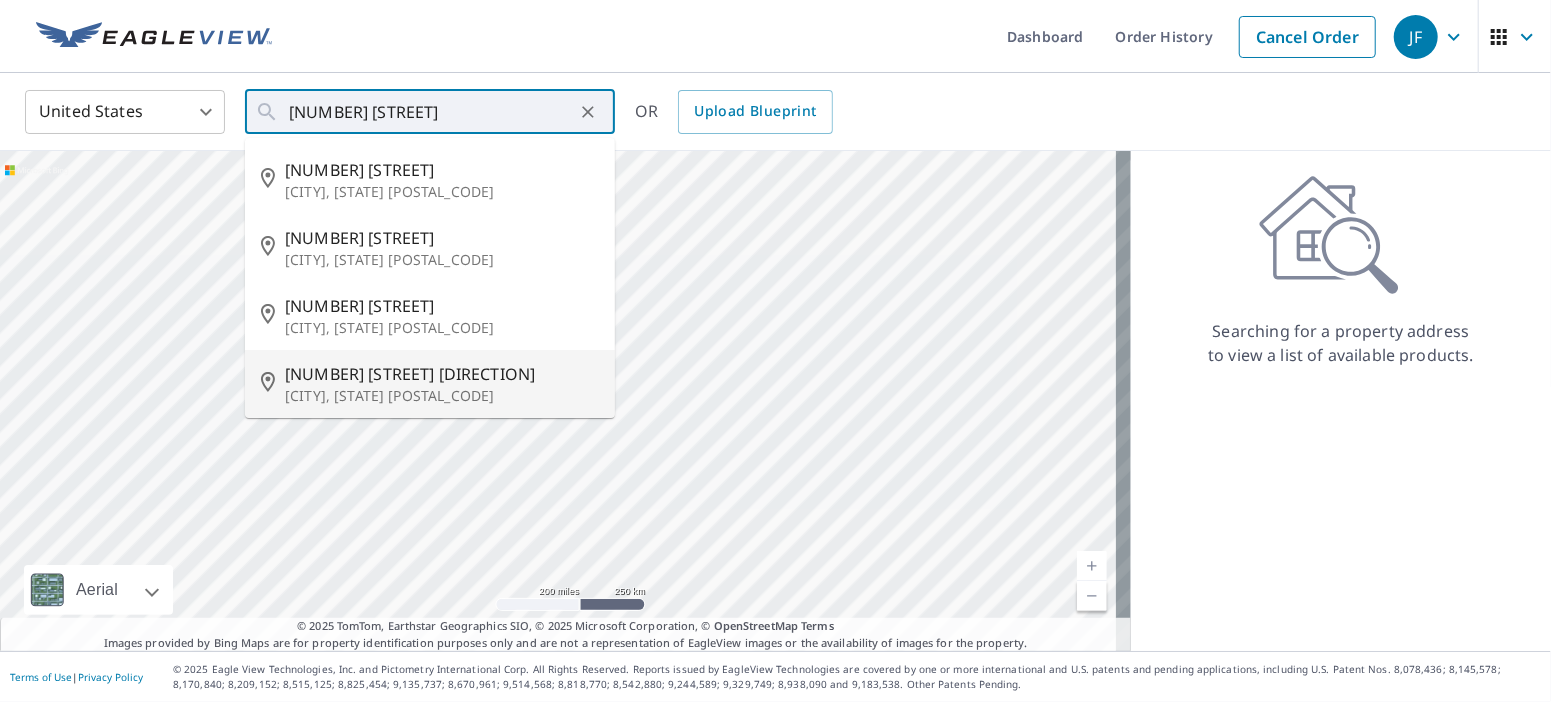 type on "[NUMBER] [STREET] [DIRECTION] [CITY], [STATE] [POSTAL_CODE]" 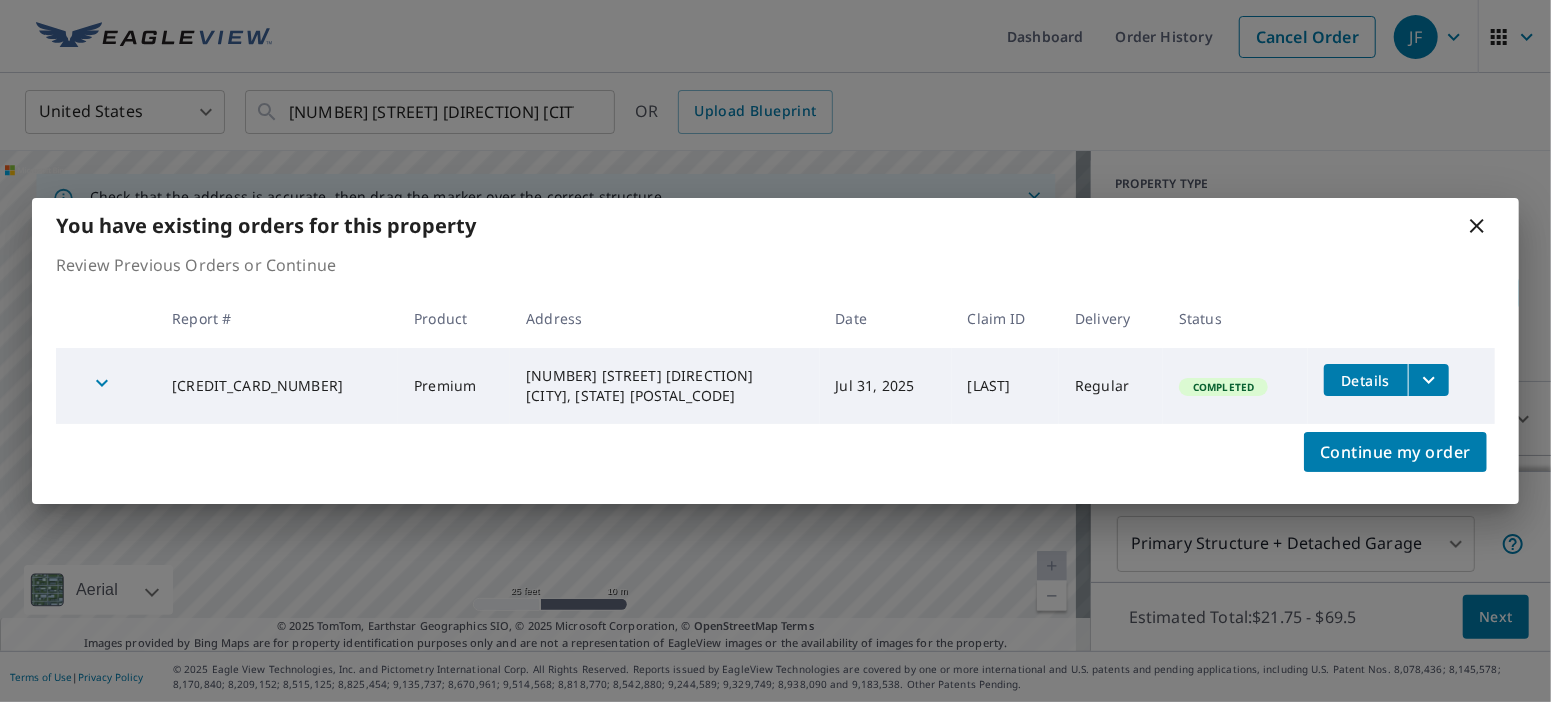 click 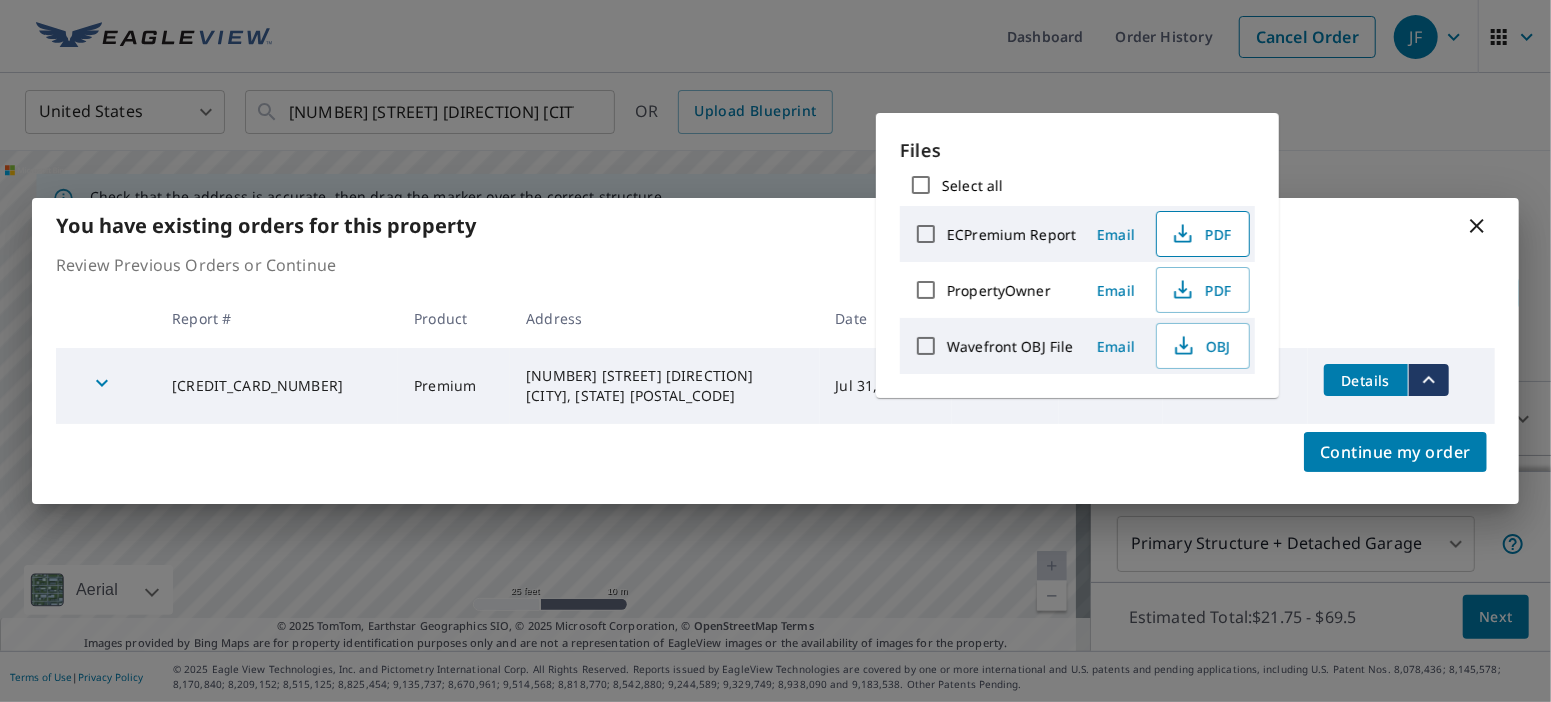 click on "PDF" at bounding box center [1201, 234] 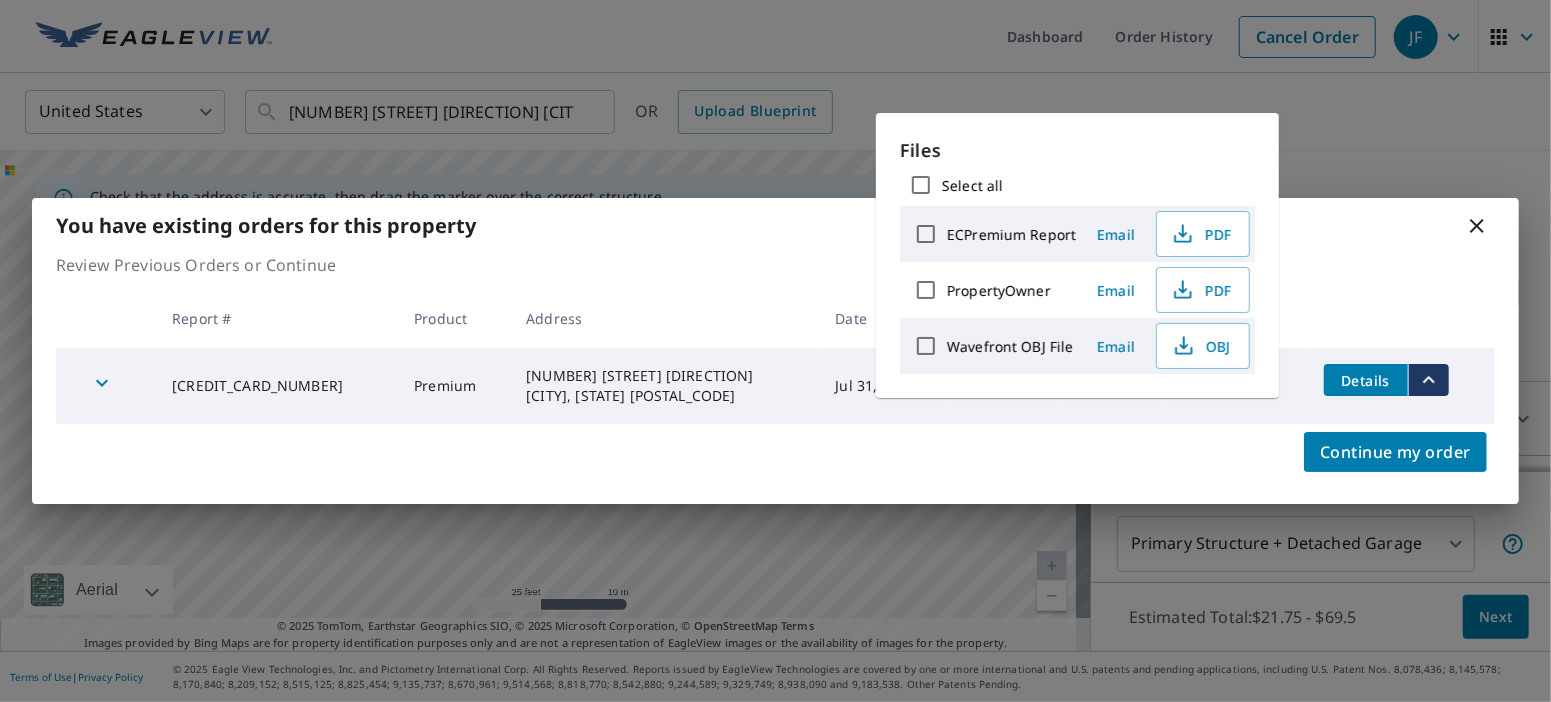 click 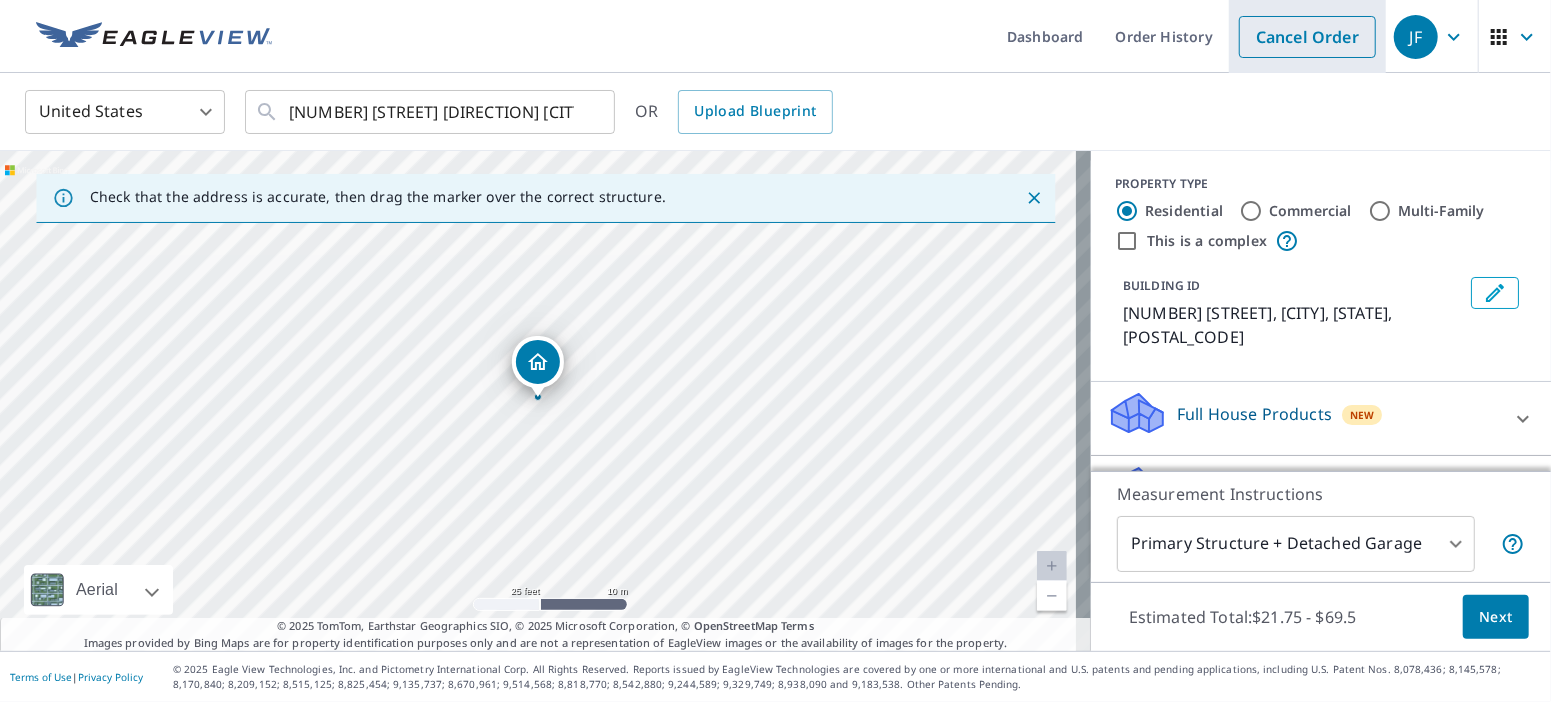 click on "Cancel Order" at bounding box center (1307, 37) 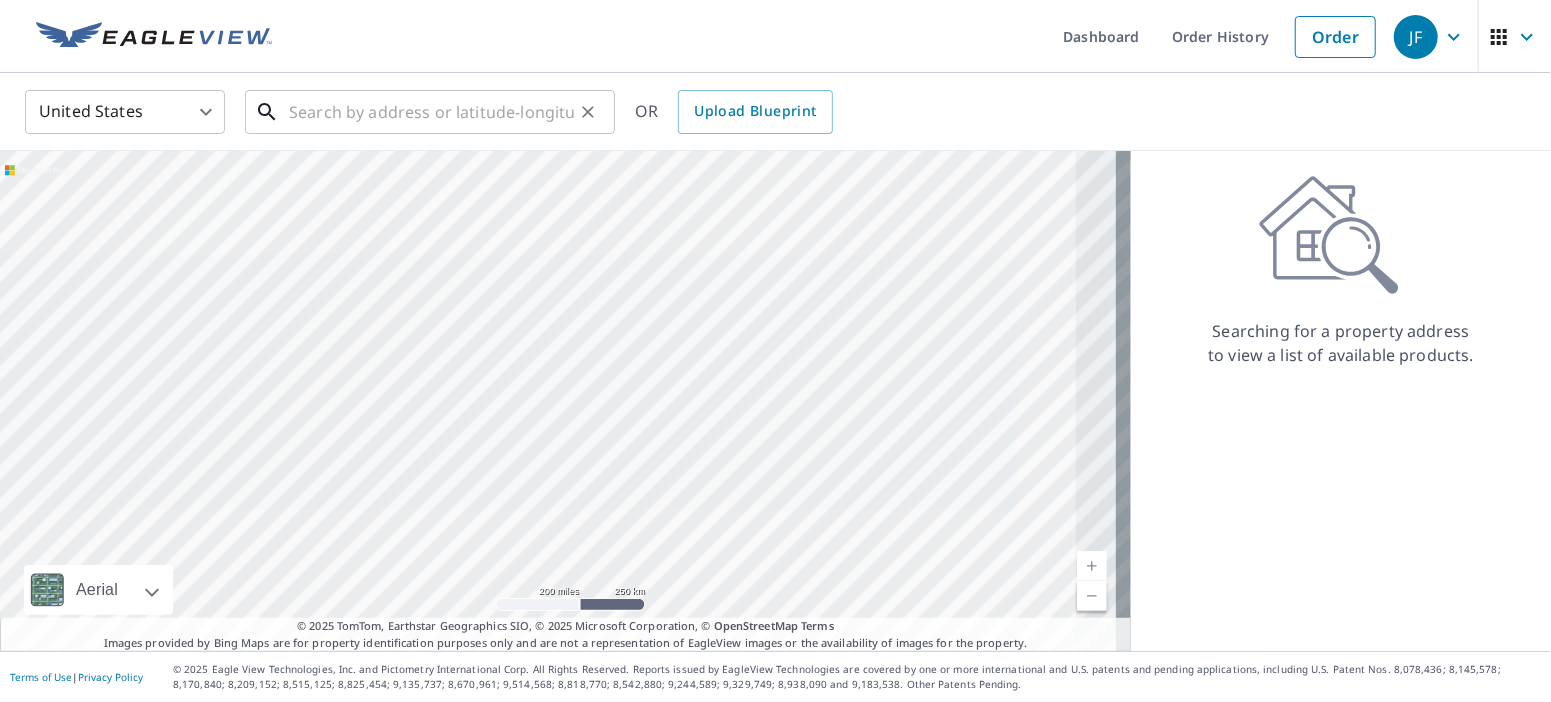 click at bounding box center [431, 112] 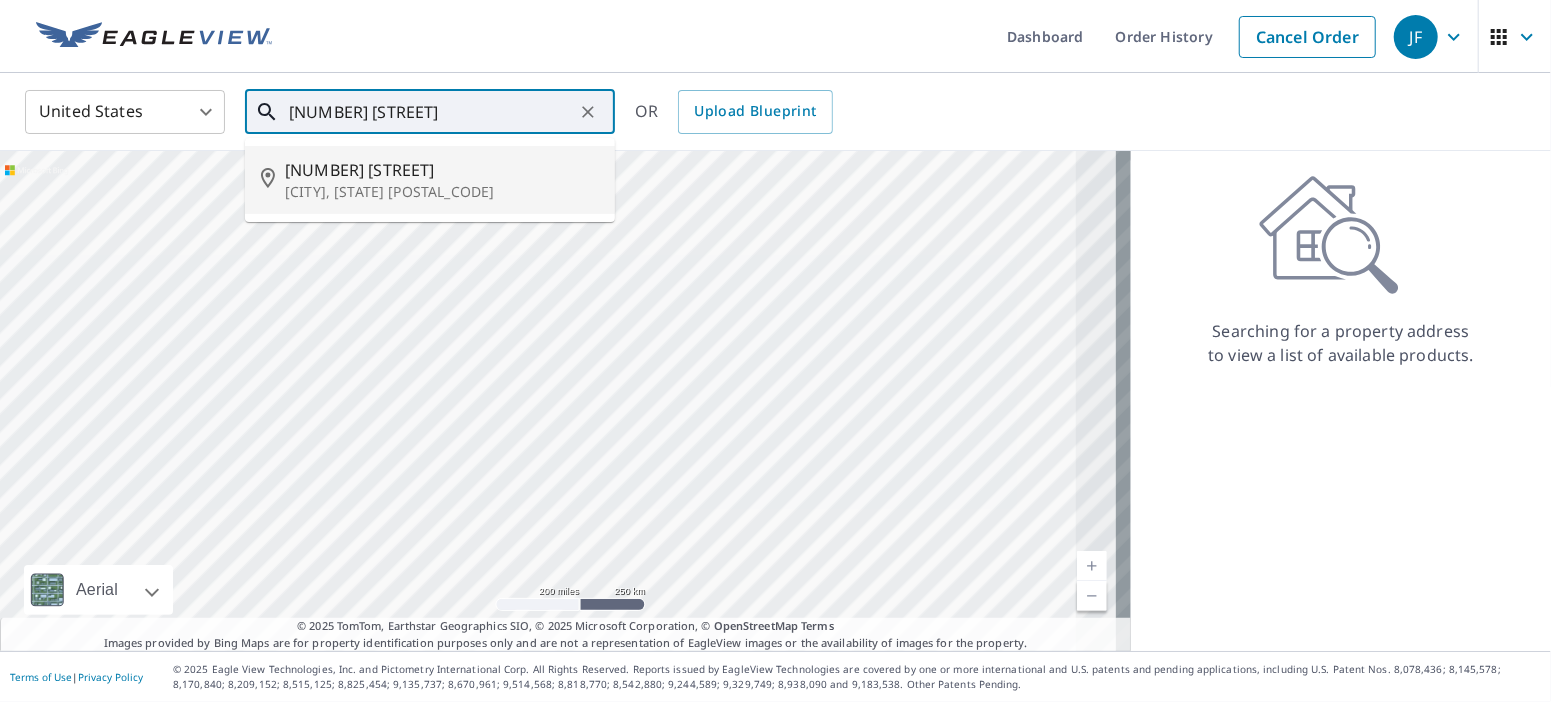 click on "[NUMBER] [STREET]" at bounding box center [442, 170] 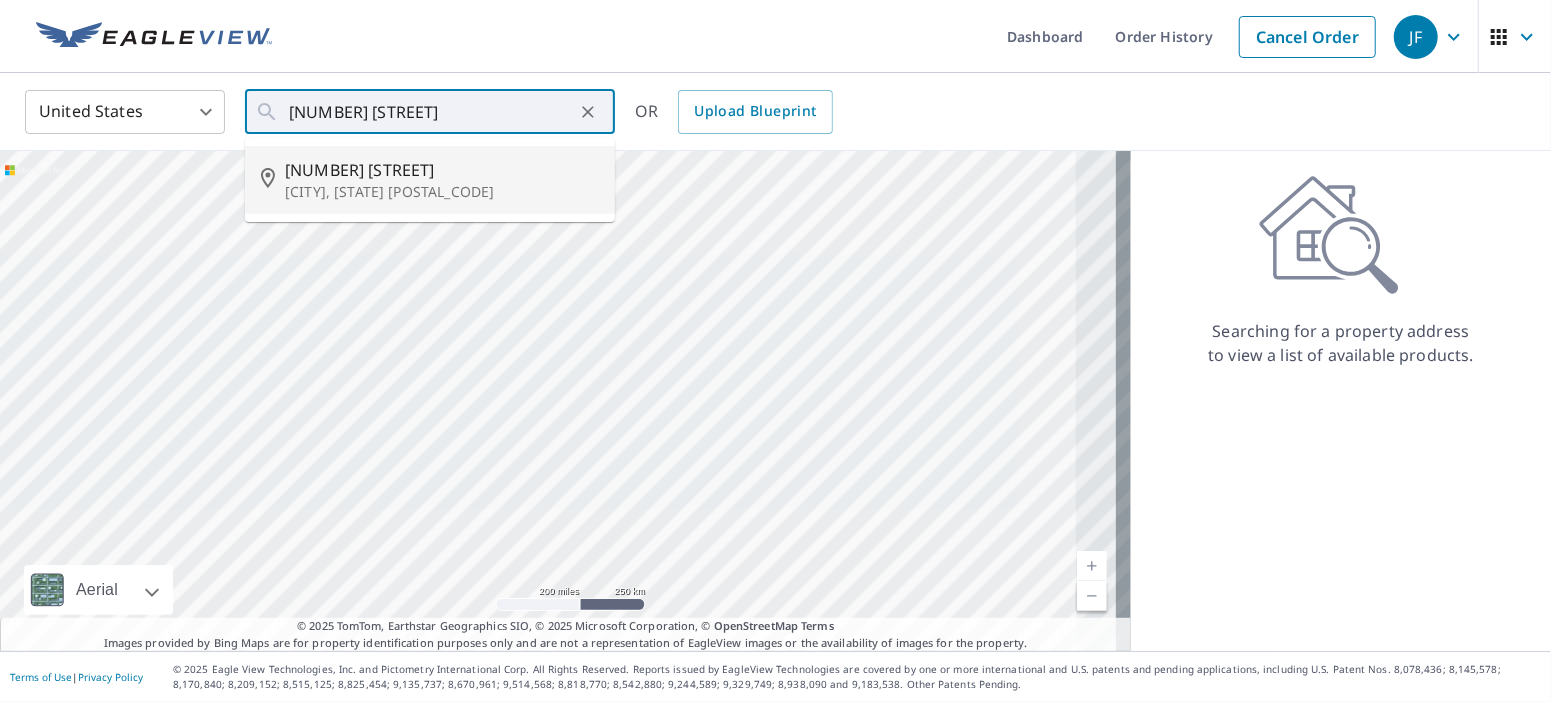 type on "[NUMBER] [STREET], [CITY], [STATE] [POSTAL_CODE]" 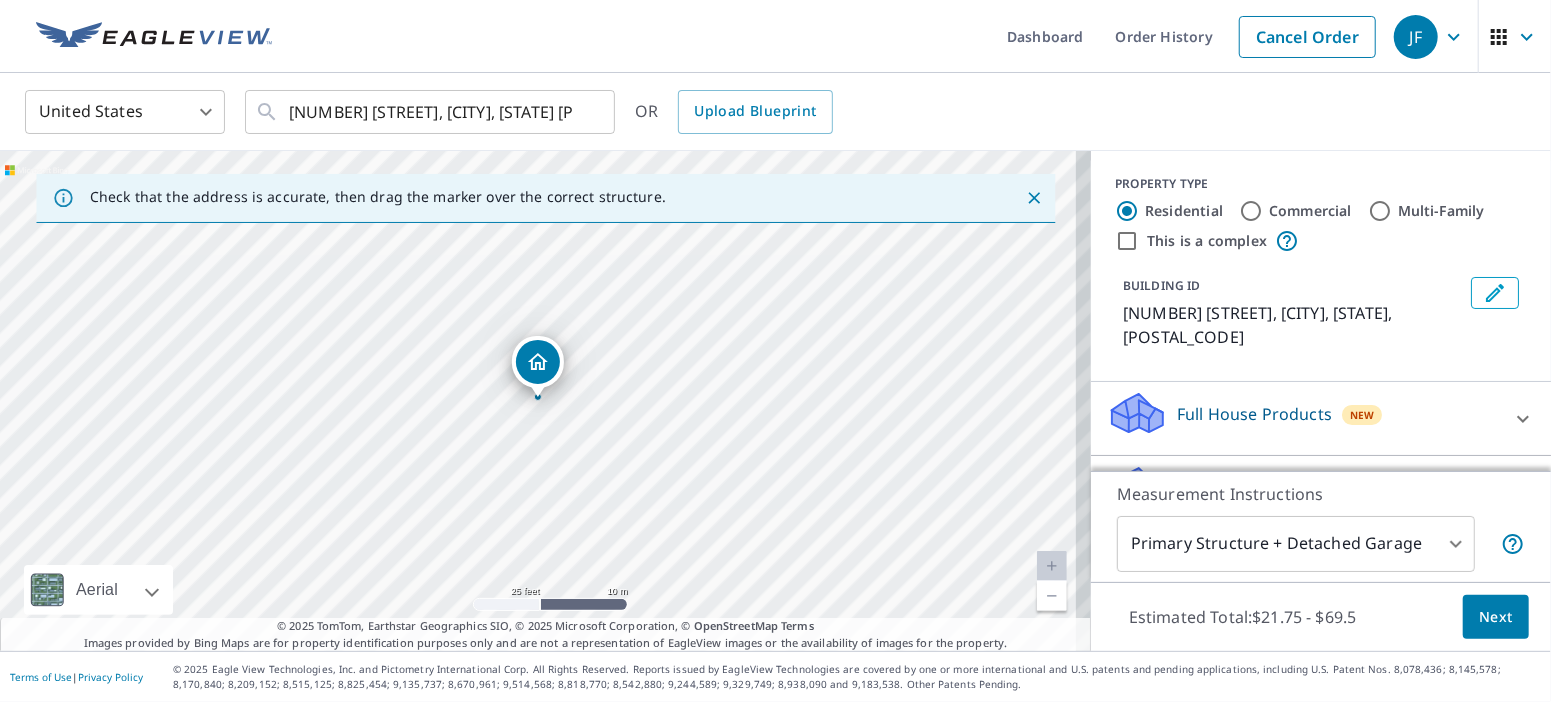 scroll, scrollTop: 100, scrollLeft: 0, axis: vertical 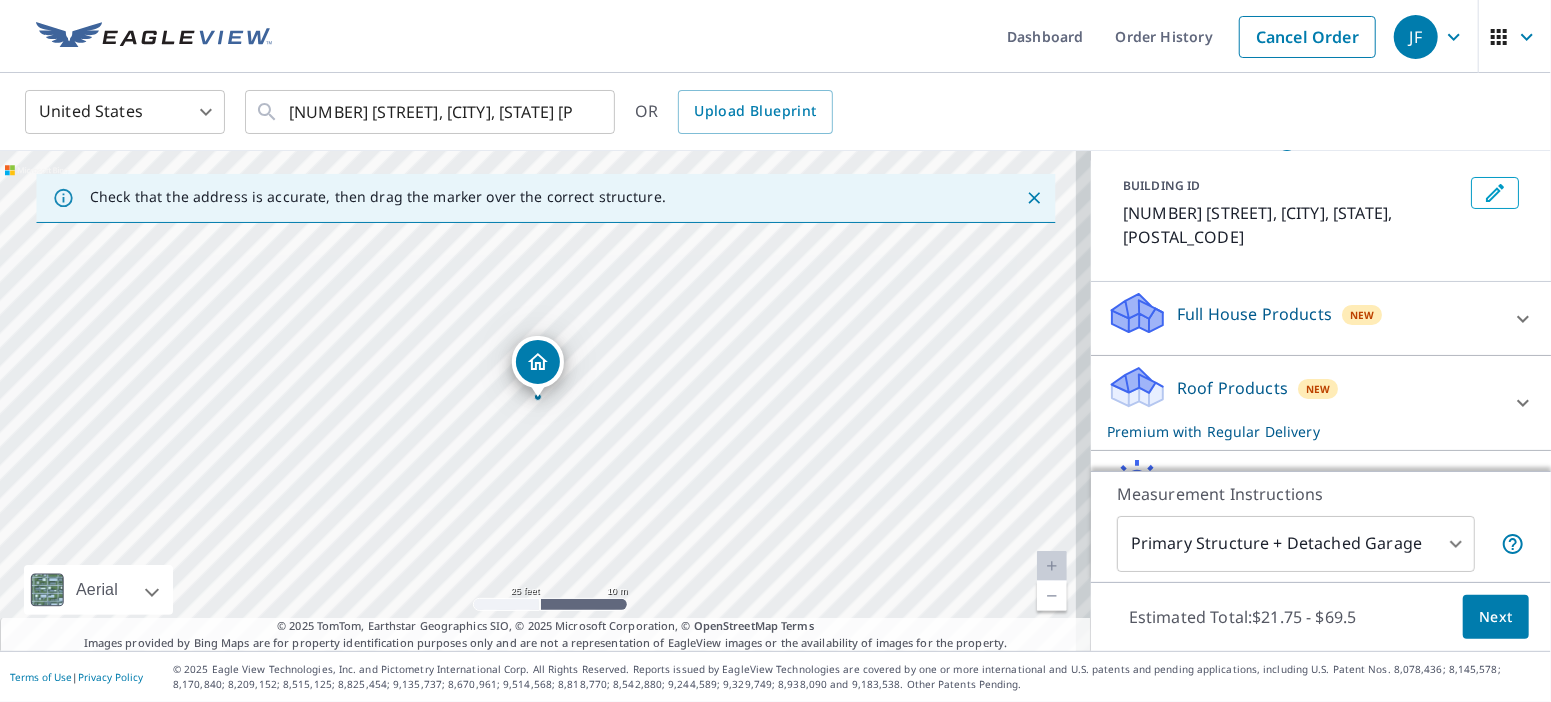 click on "Roof Products" at bounding box center (1232, 388) 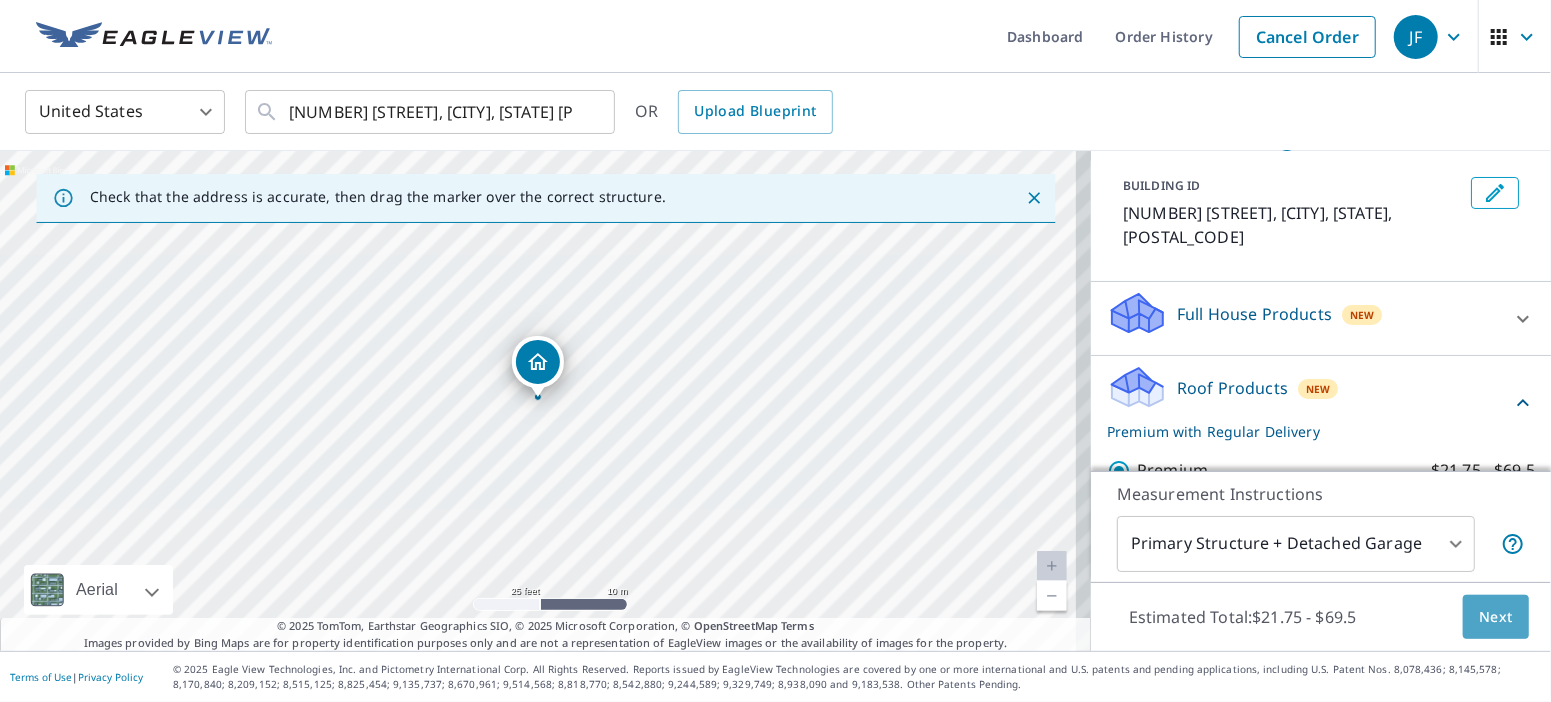 click on "Next" at bounding box center [1496, 617] 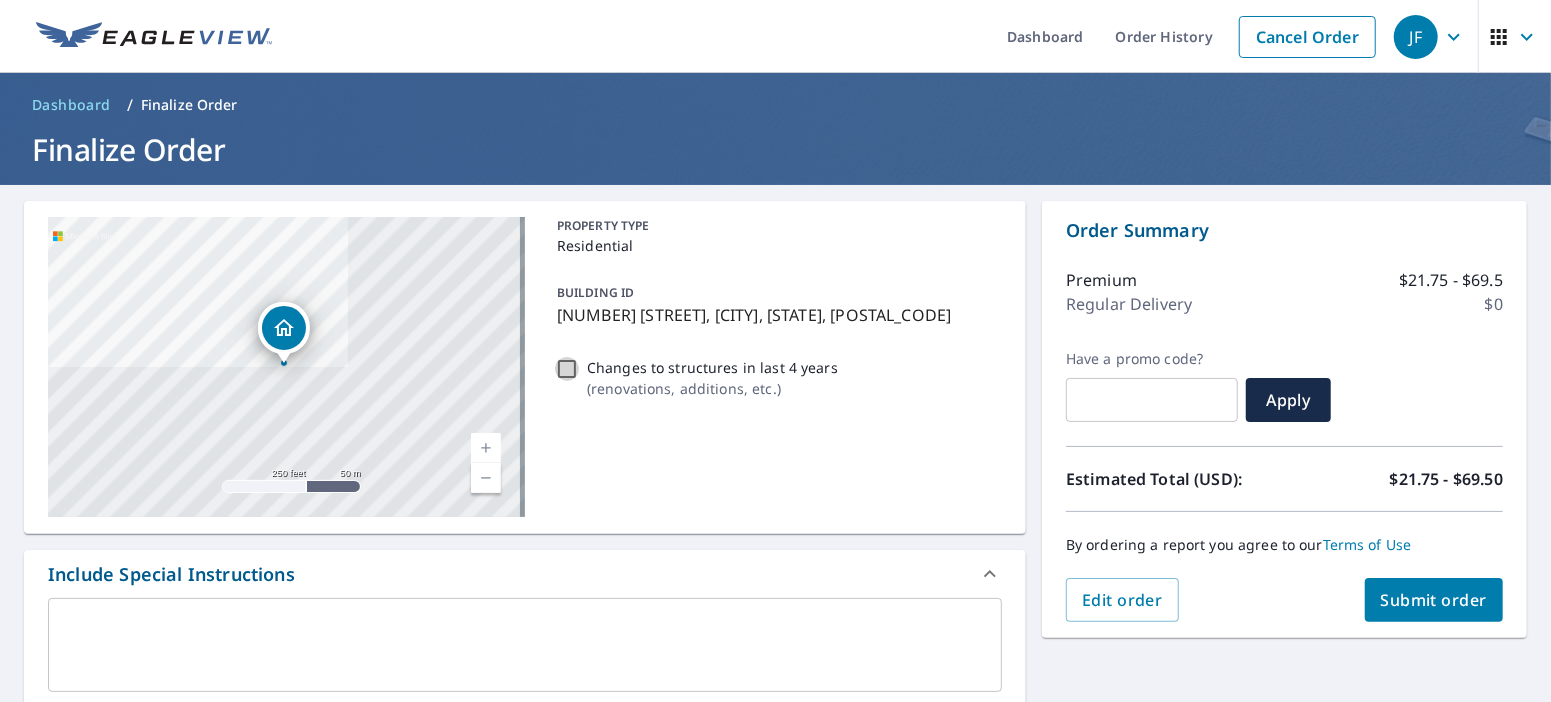 click on "Changes to structures in last 4 years ( renovations, additions, etc. )" at bounding box center [567, 369] 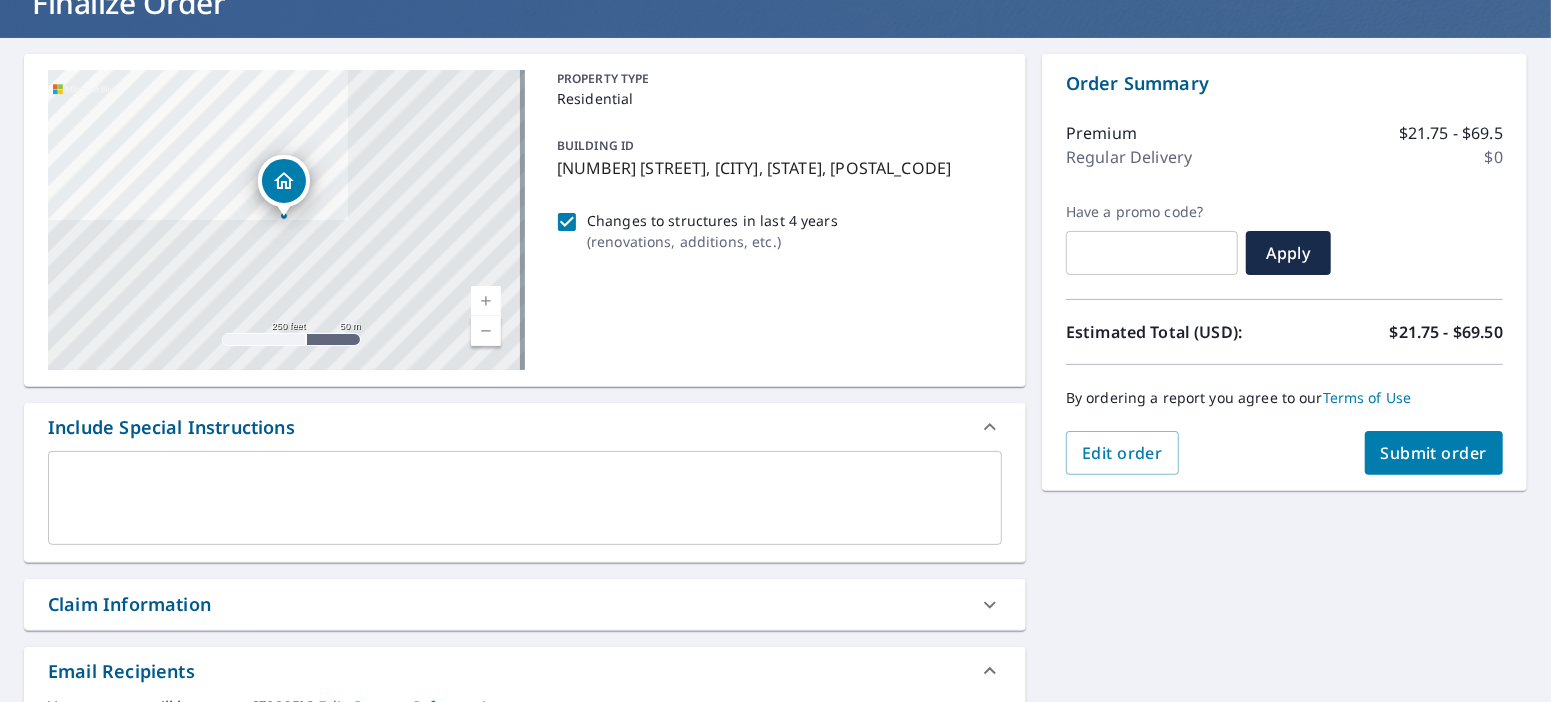scroll, scrollTop: 400, scrollLeft: 0, axis: vertical 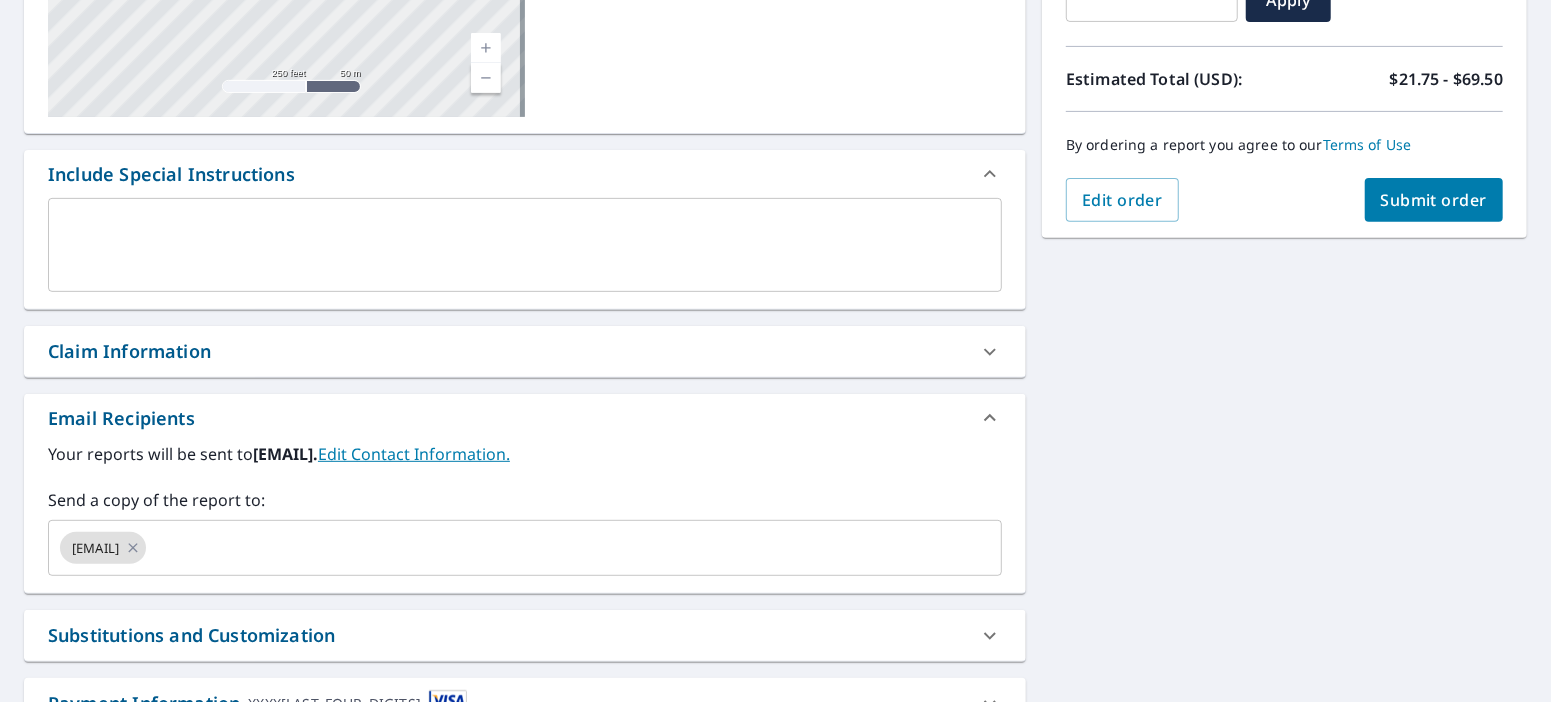 click on "Claim Information" at bounding box center [507, 351] 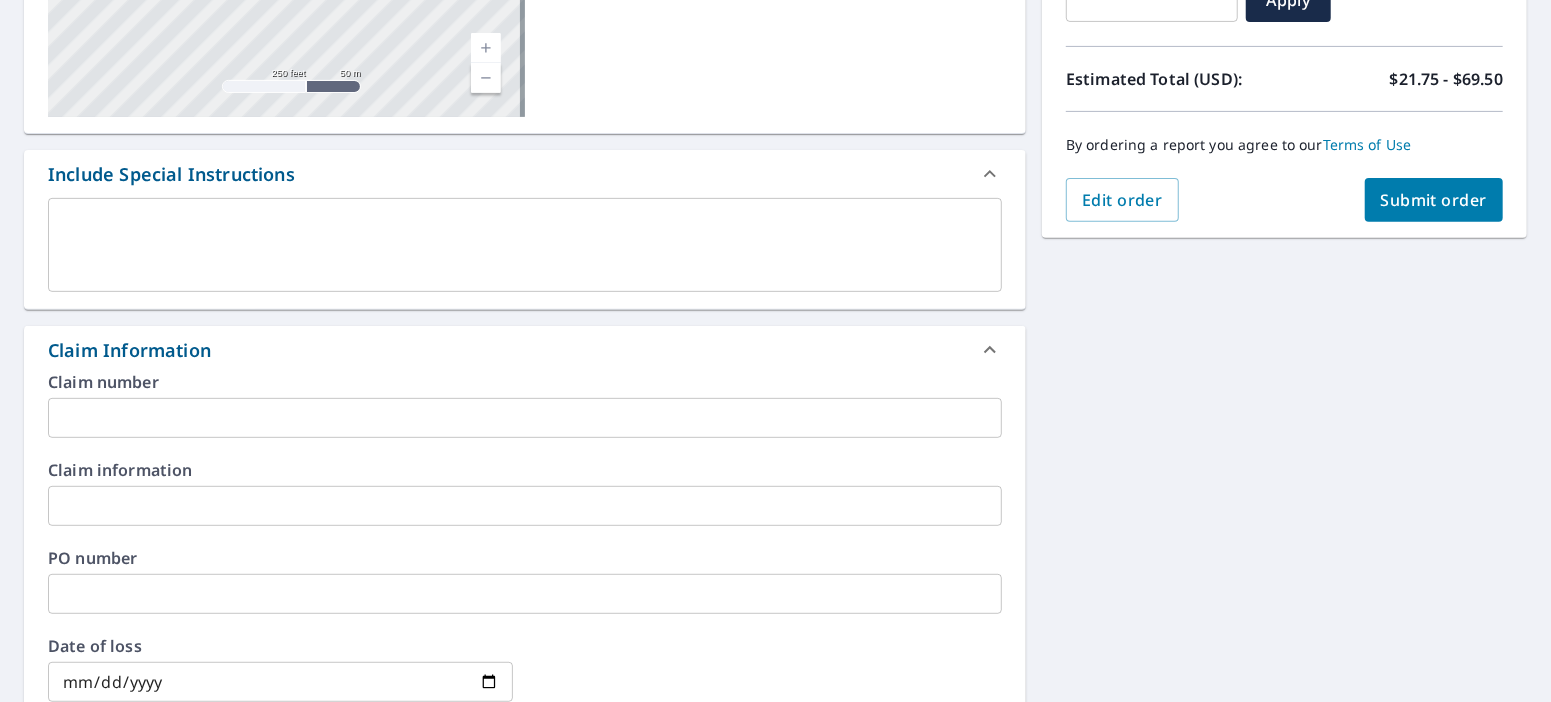 click at bounding box center [525, 418] 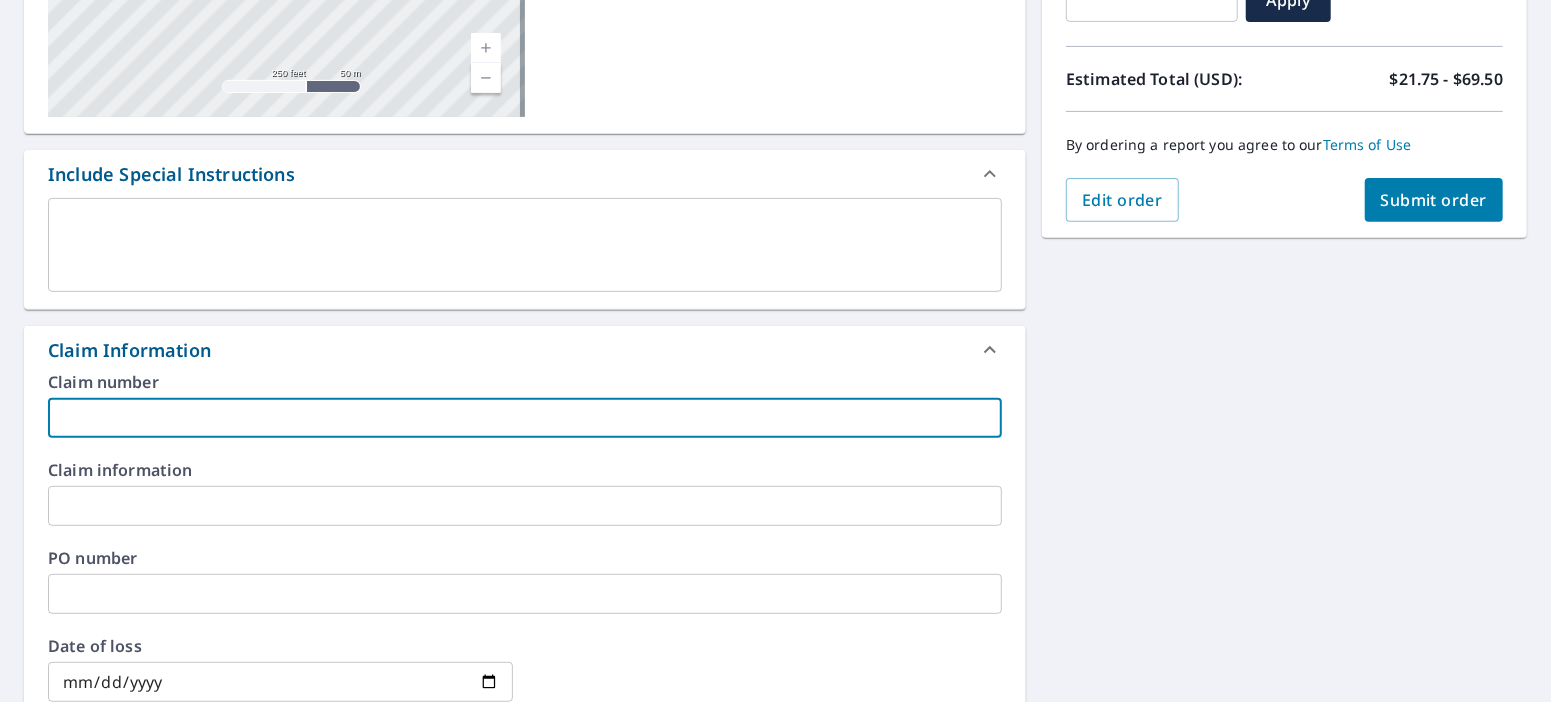 type on "P" 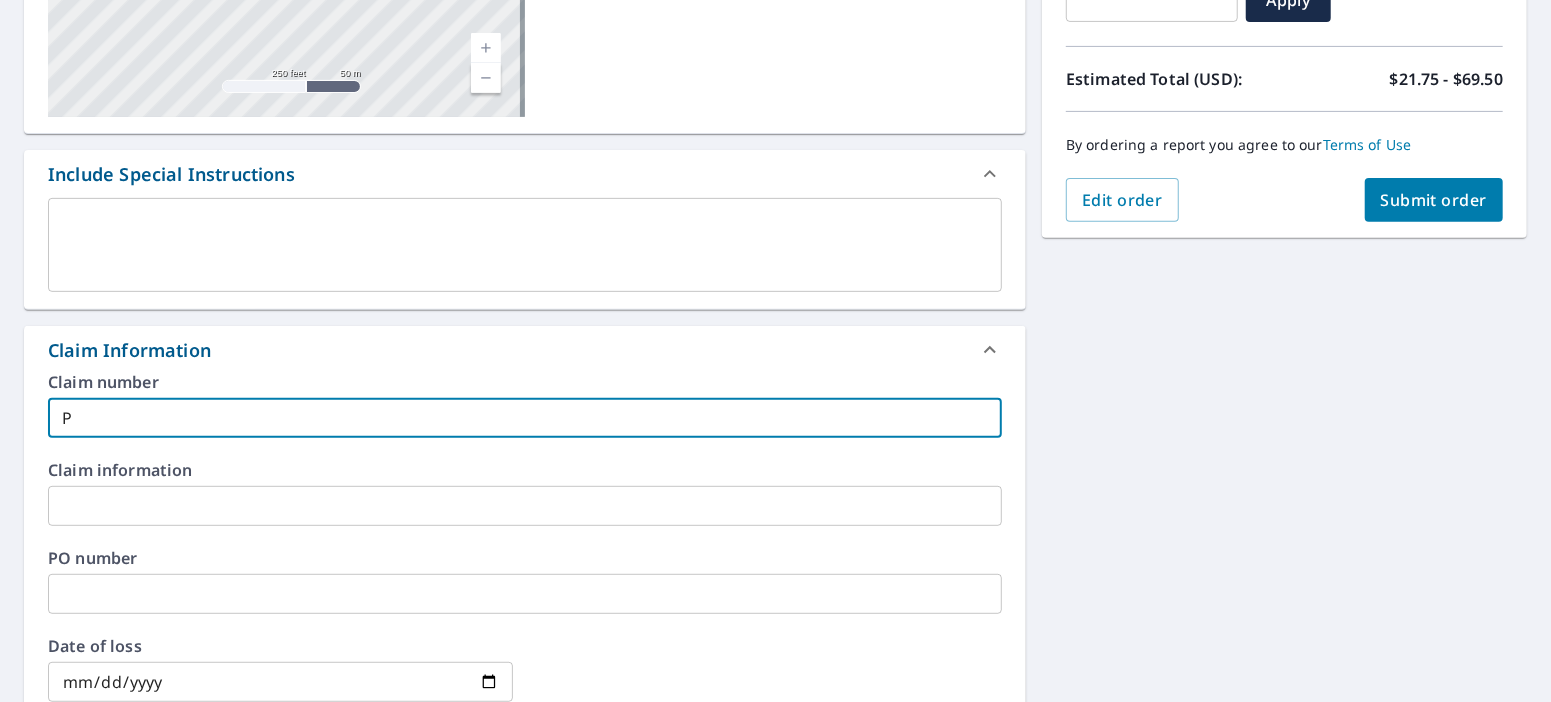 type on "Pe" 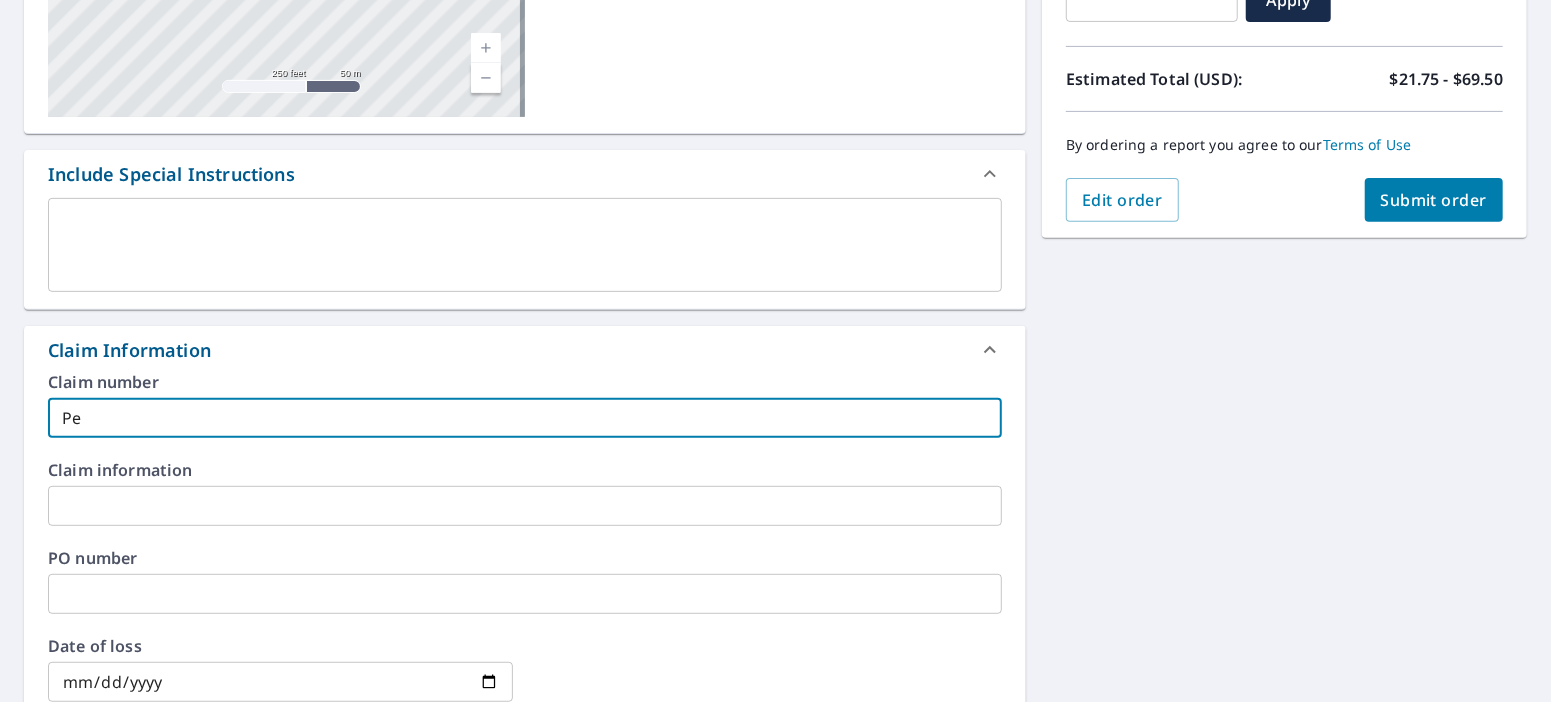 type on "[LAST]" 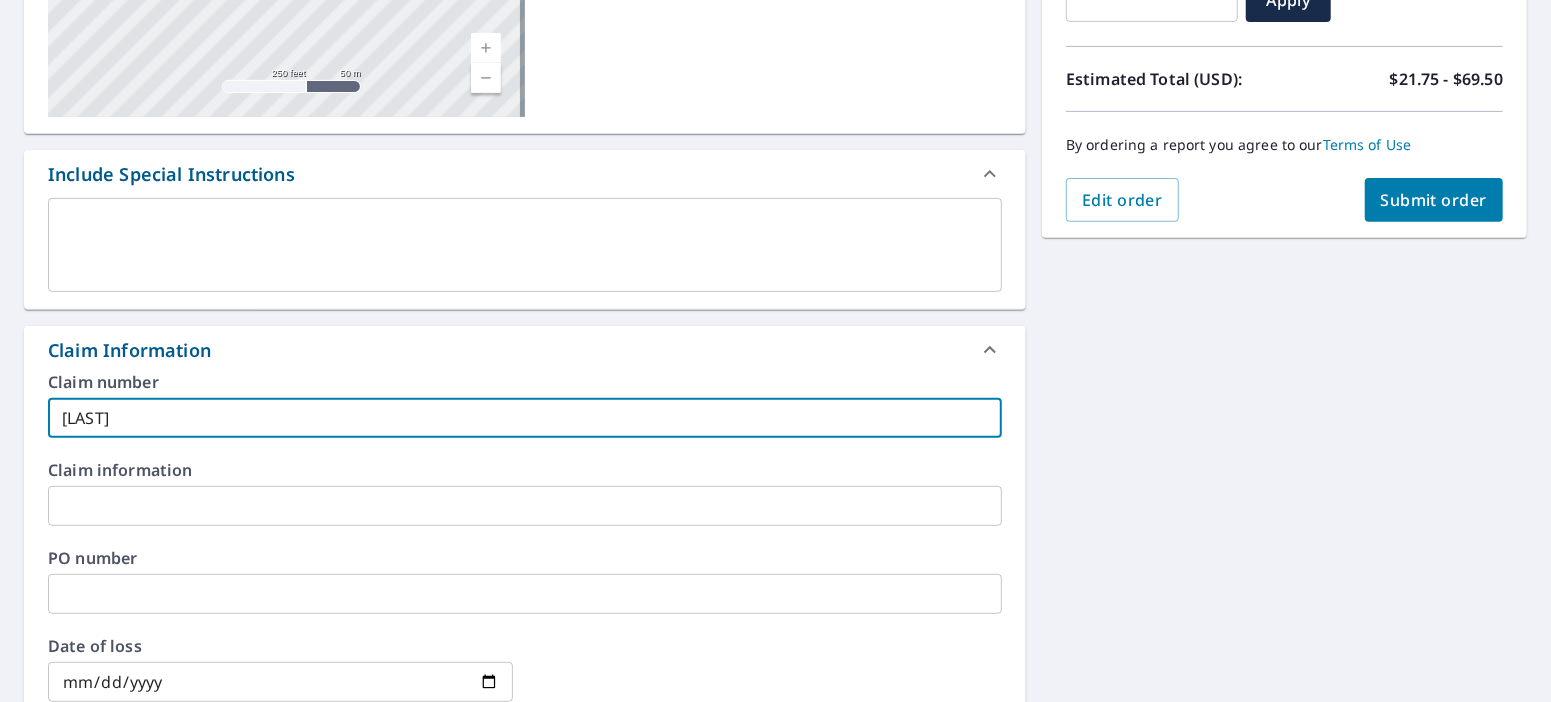 type on "[LAST]" 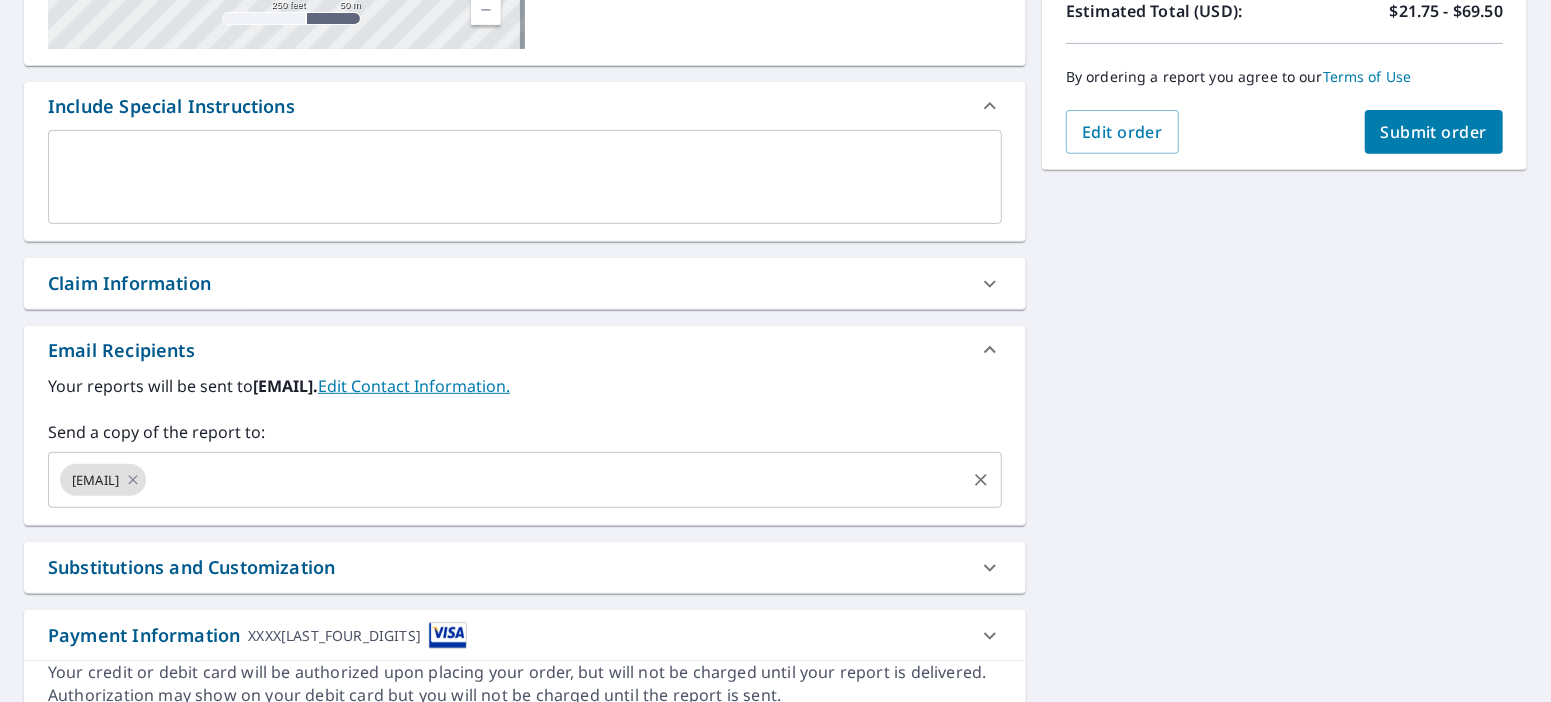 scroll, scrollTop: 500, scrollLeft: 0, axis: vertical 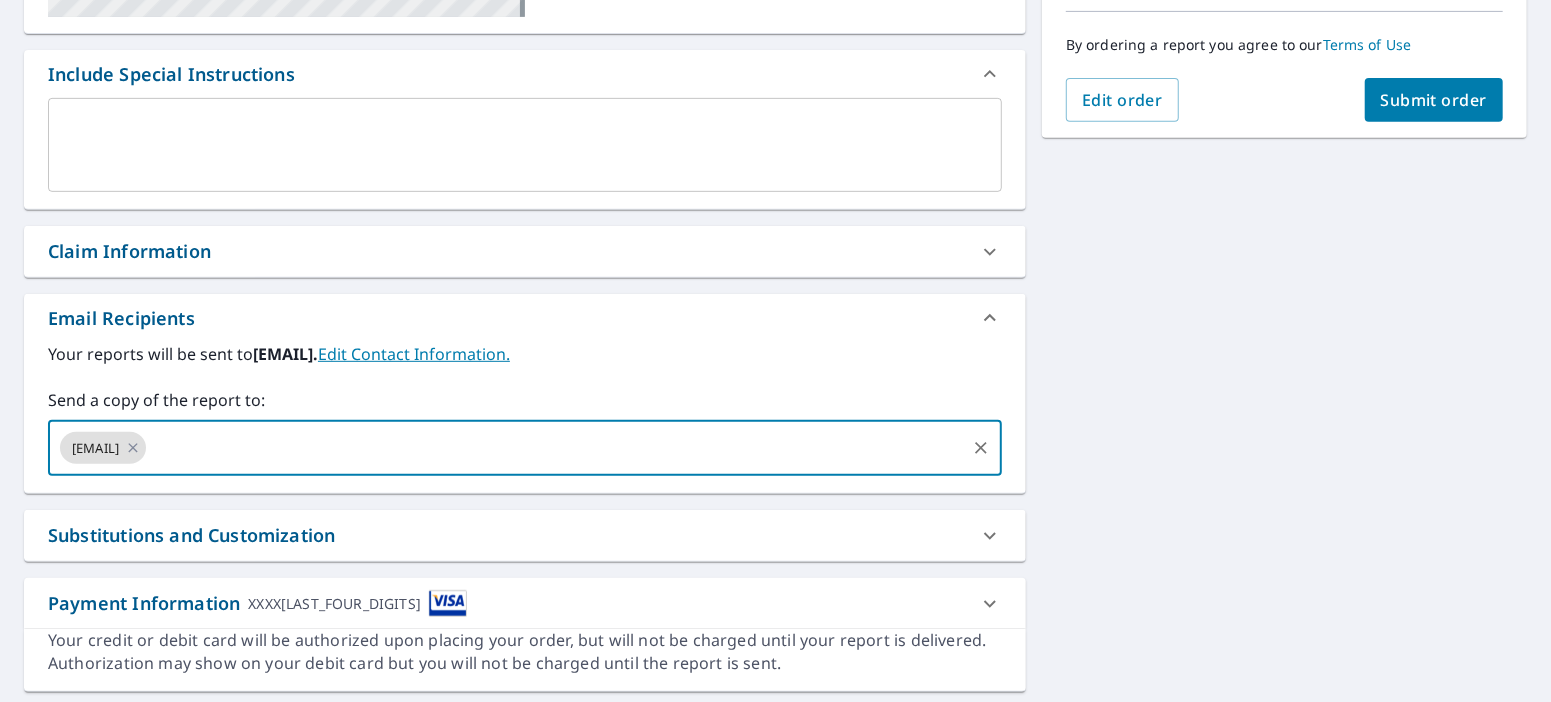 click at bounding box center [556, 448] 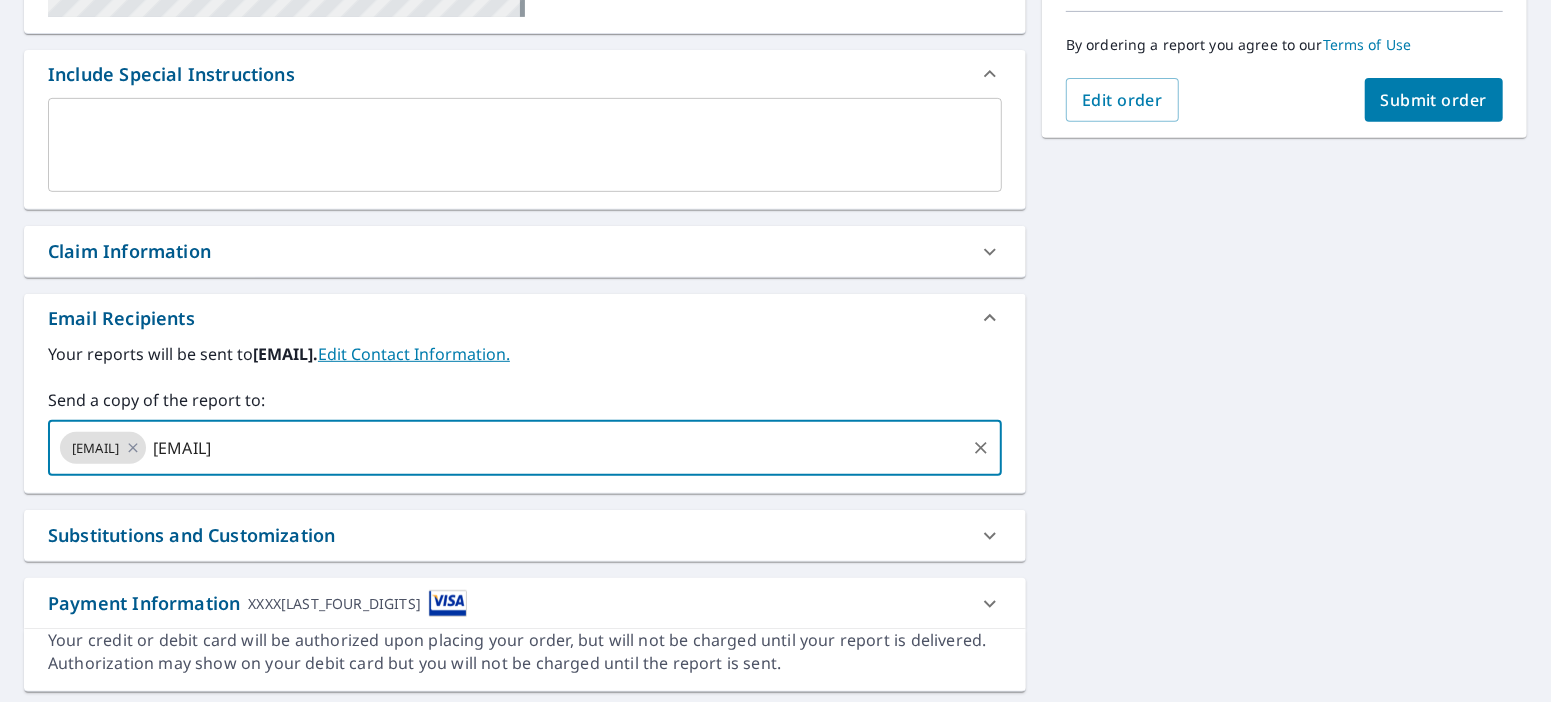 type on "[EMAIL]" 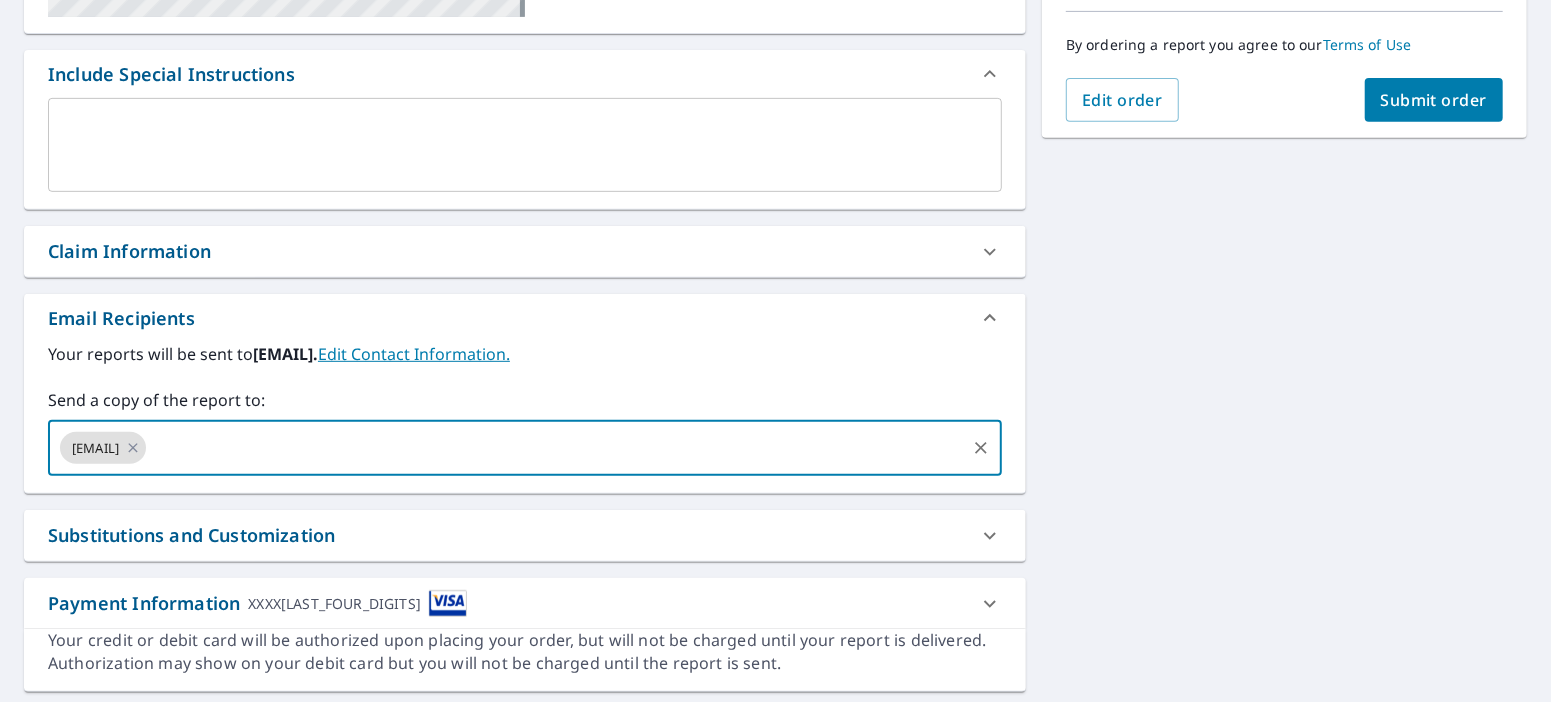 click on "Your reports will be sent to  [EMAIL].  Edit Contact Information." at bounding box center [525, 354] 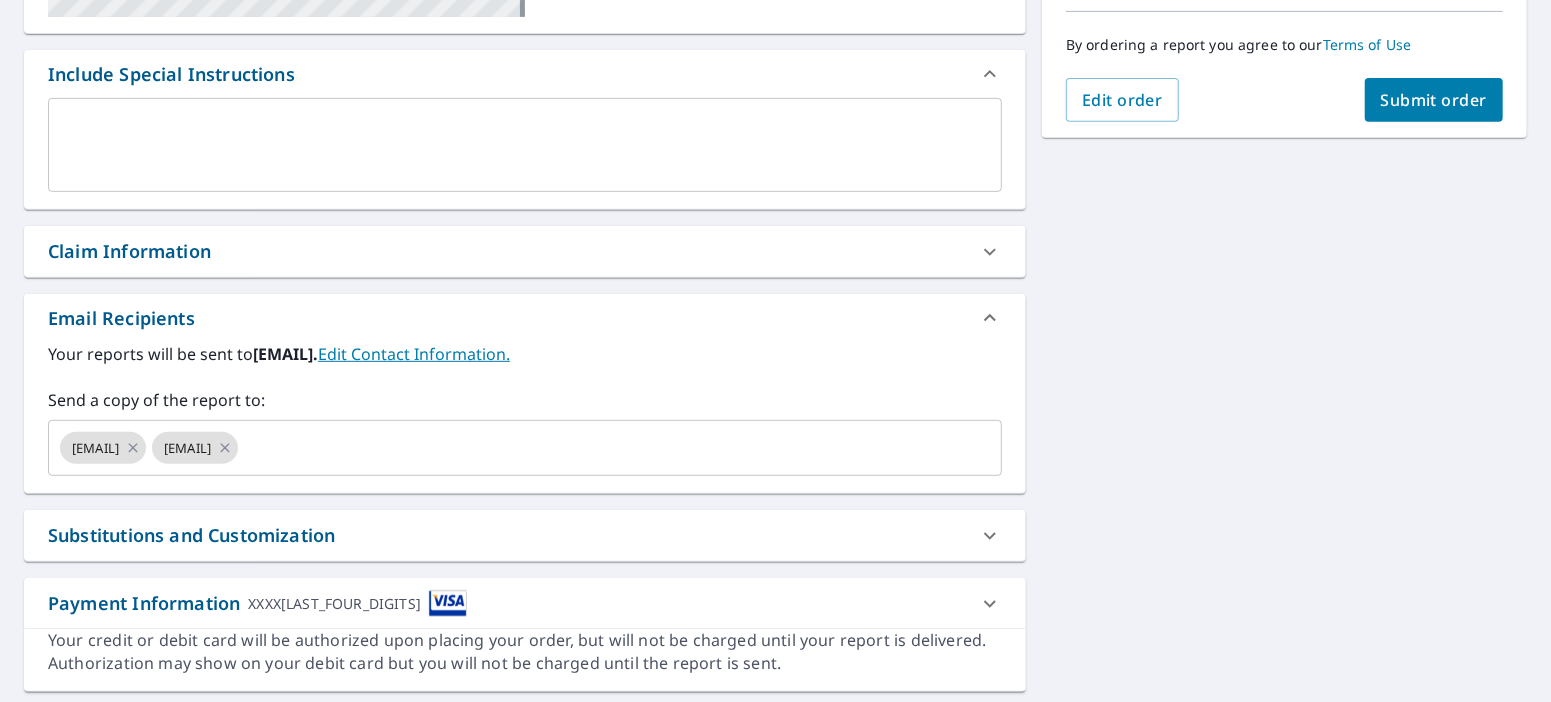 click on "Submit order" at bounding box center (1434, 100) 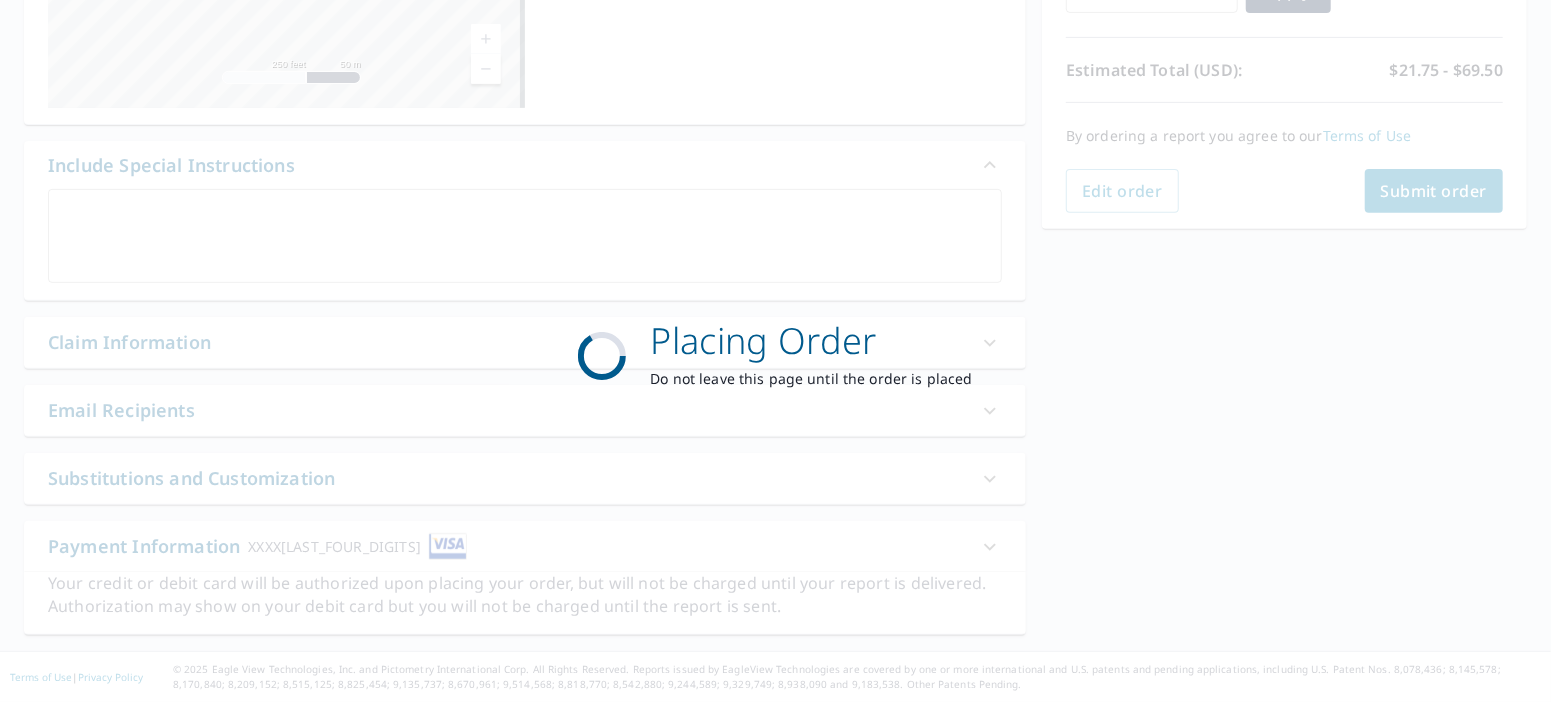 scroll, scrollTop: 406, scrollLeft: 0, axis: vertical 